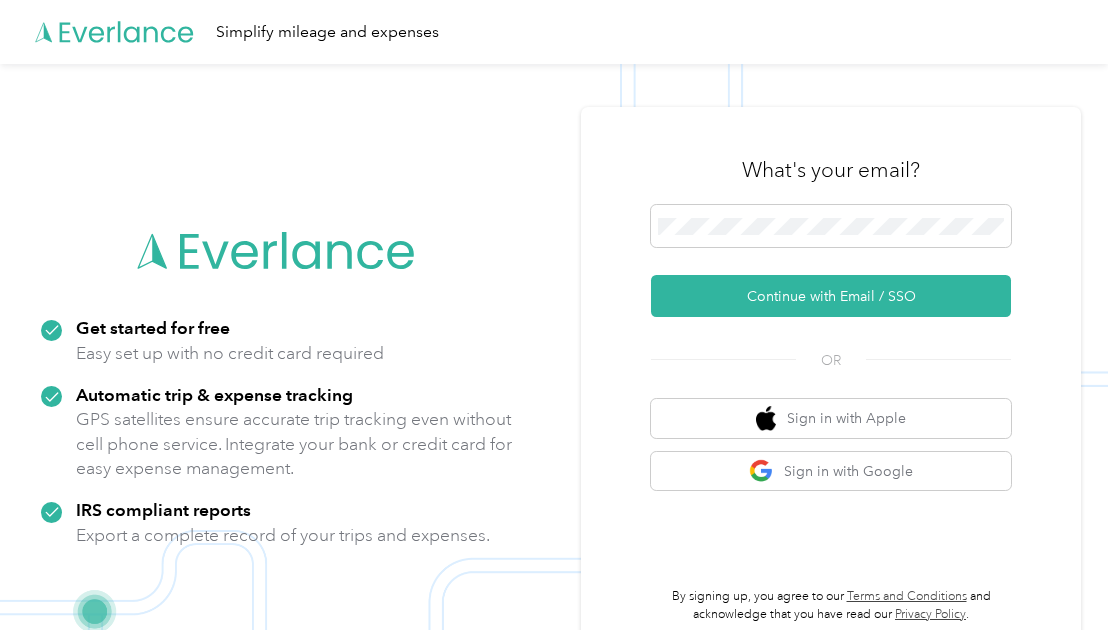 scroll, scrollTop: 0, scrollLeft: 0, axis: both 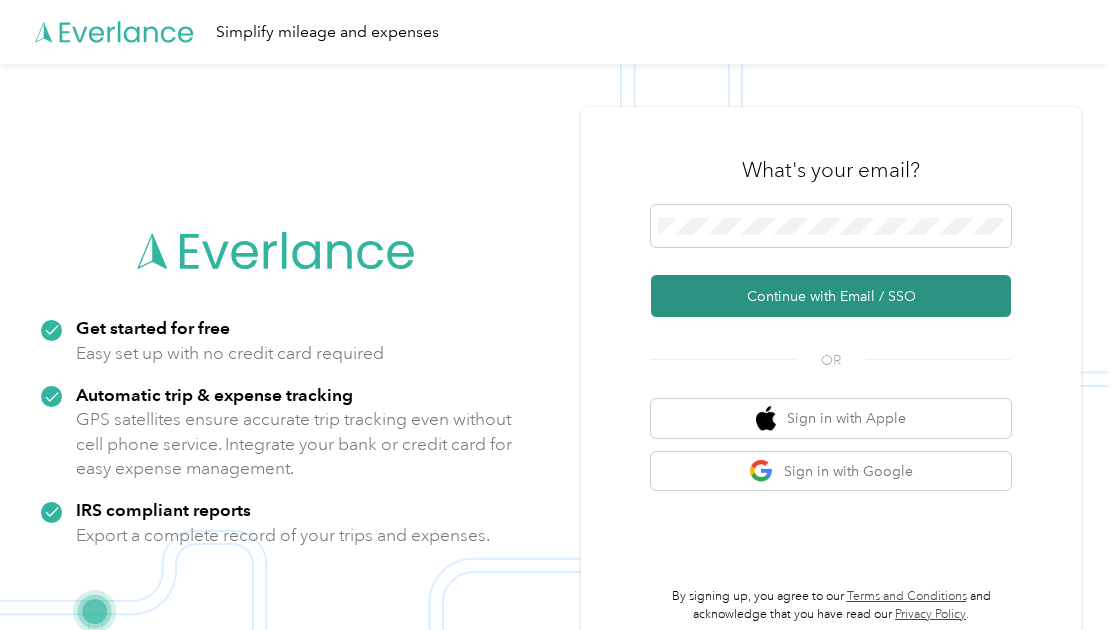 click on "Continue with Email / SSO" at bounding box center (831, 296) 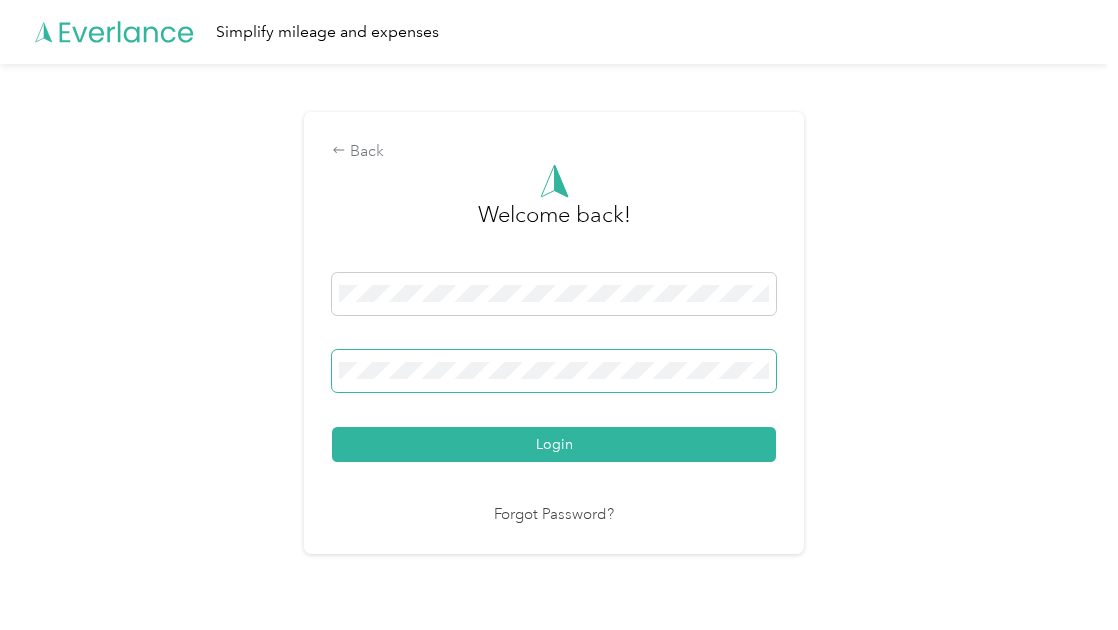 click at bounding box center [554, 371] 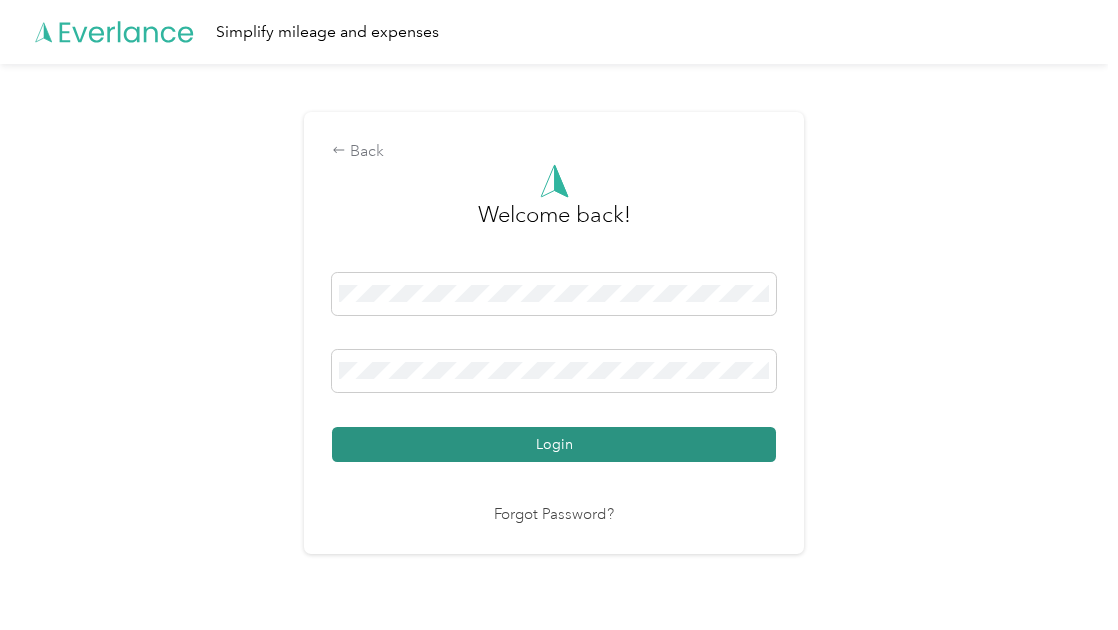click on "Login" at bounding box center [554, 444] 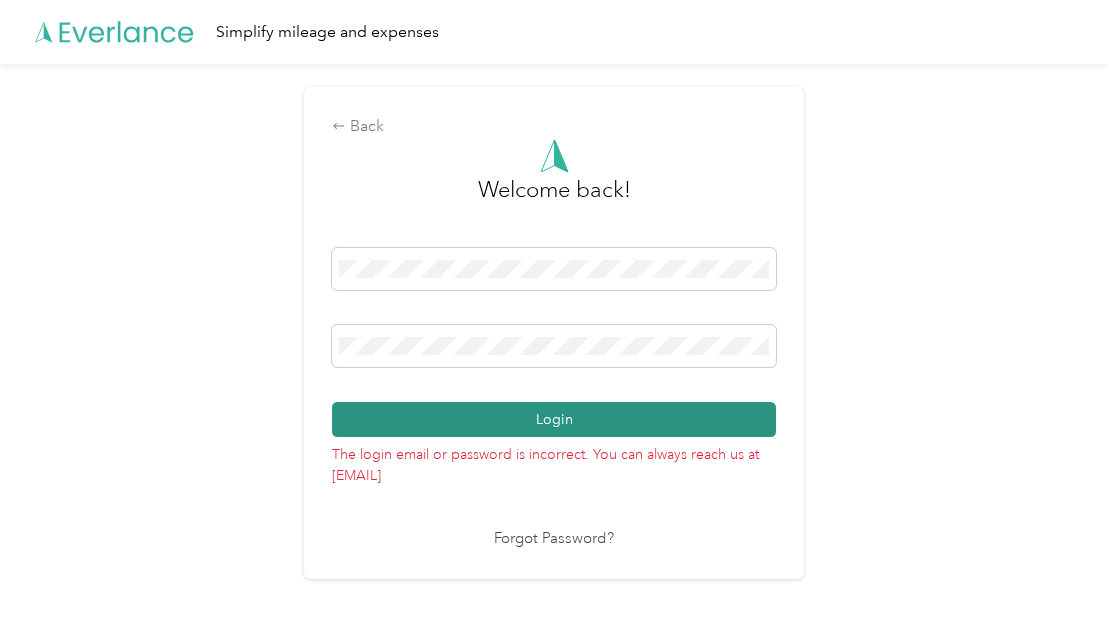 click on "Login" at bounding box center (554, 419) 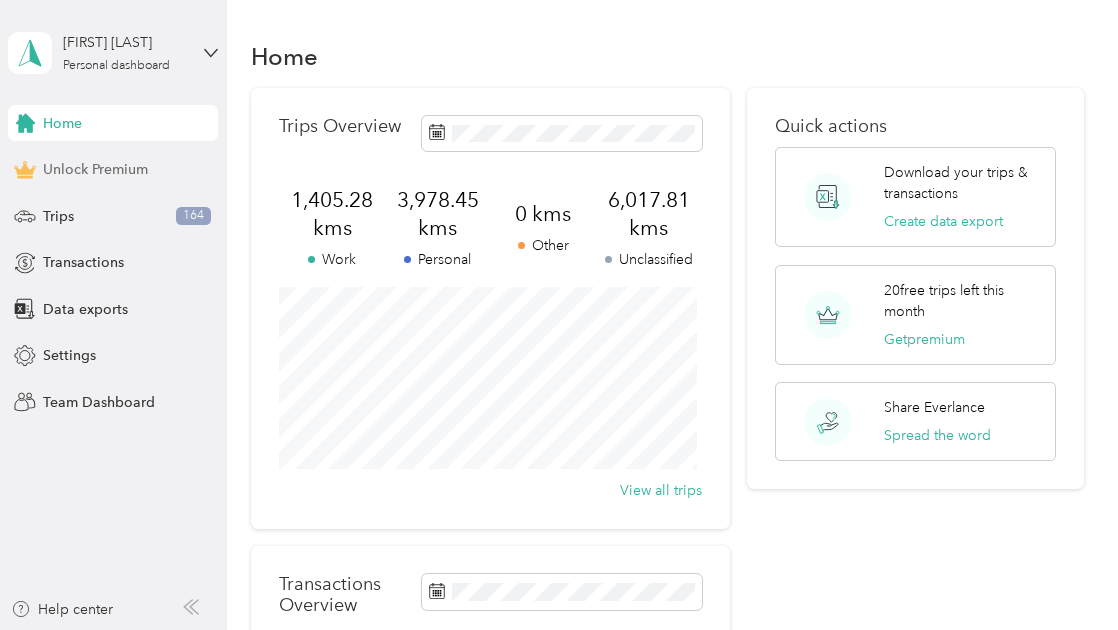 click on "Unlock Premium" at bounding box center (95, 169) 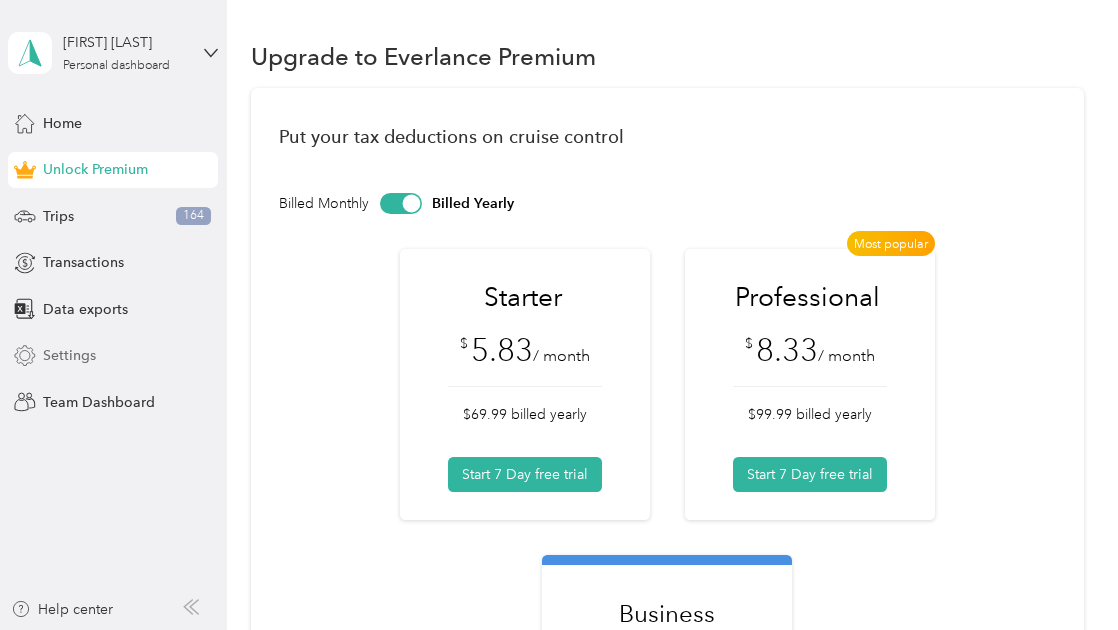 click on "Settings" at bounding box center [69, 355] 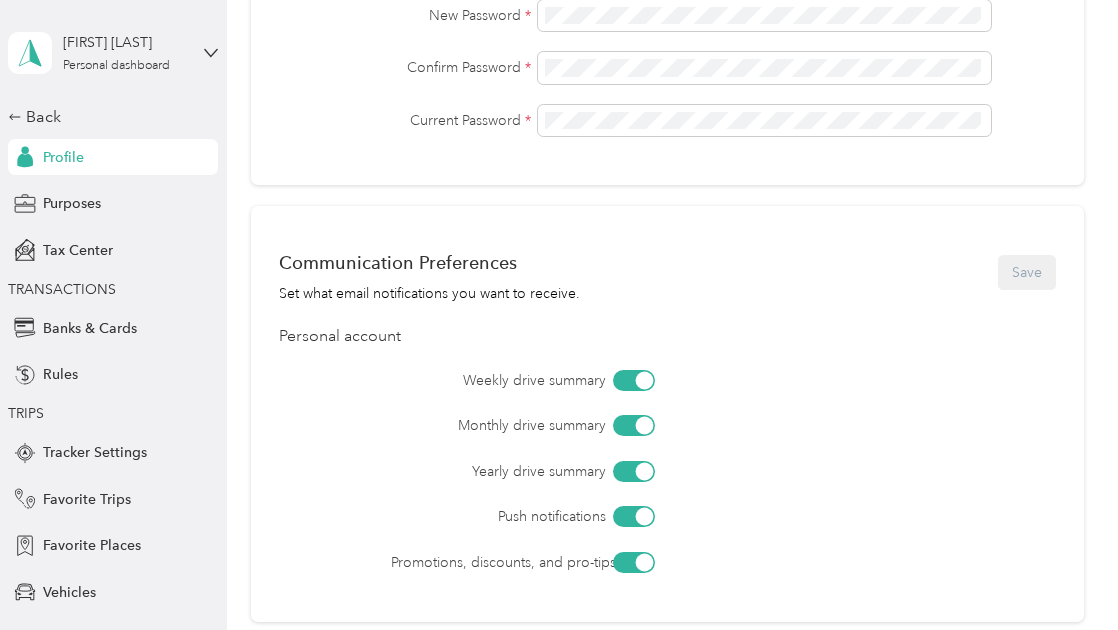 scroll, scrollTop: 902, scrollLeft: 0, axis: vertical 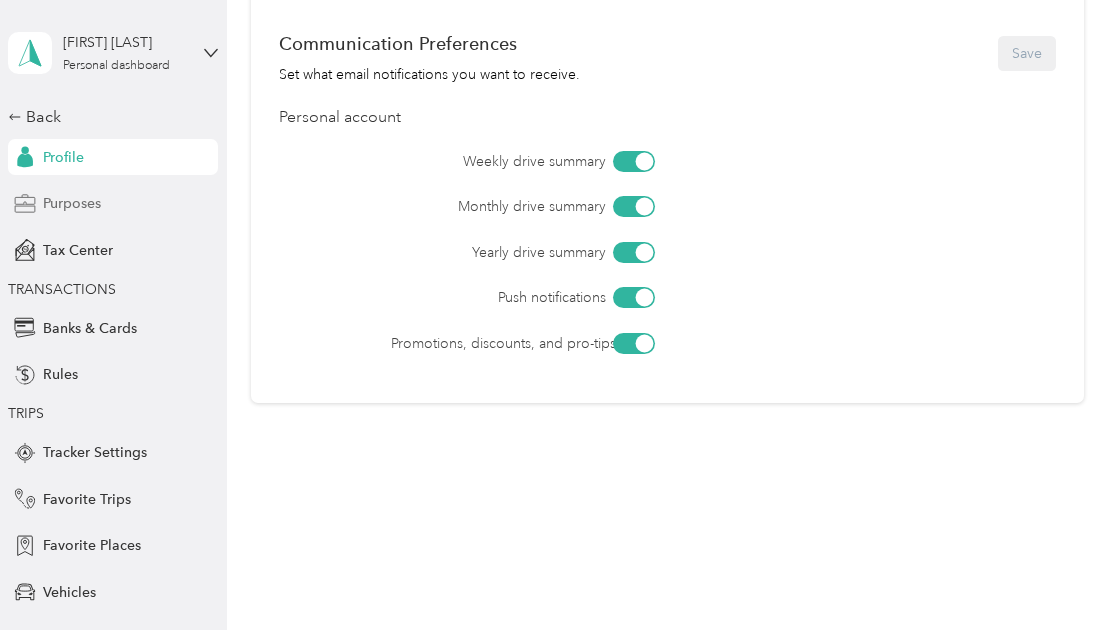 click on "Purposes" at bounding box center (72, 203) 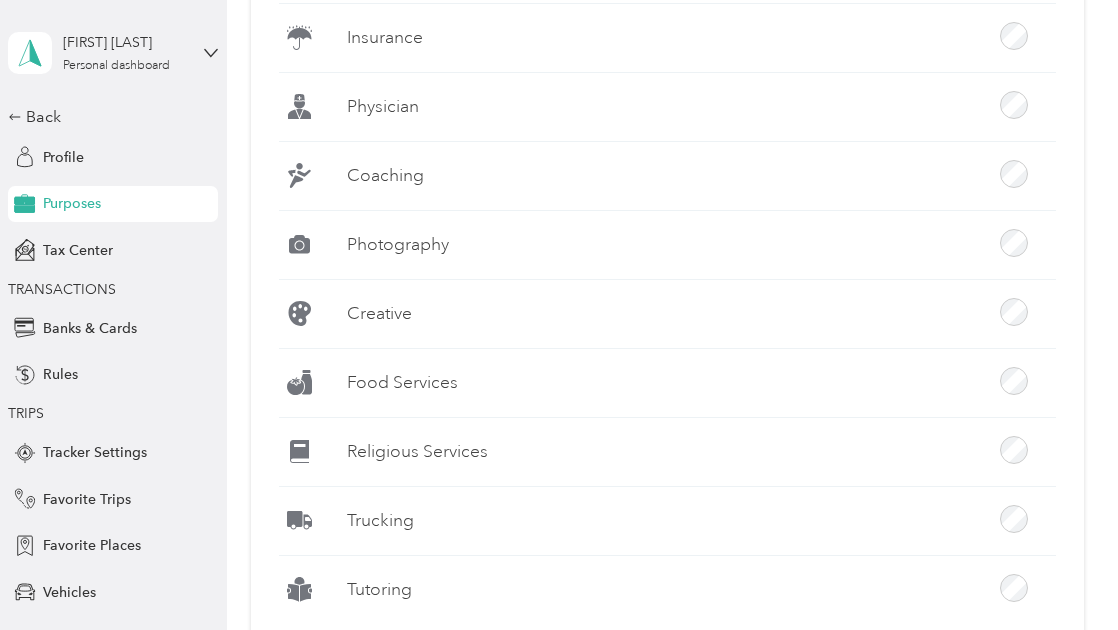 scroll, scrollTop: 1753, scrollLeft: 0, axis: vertical 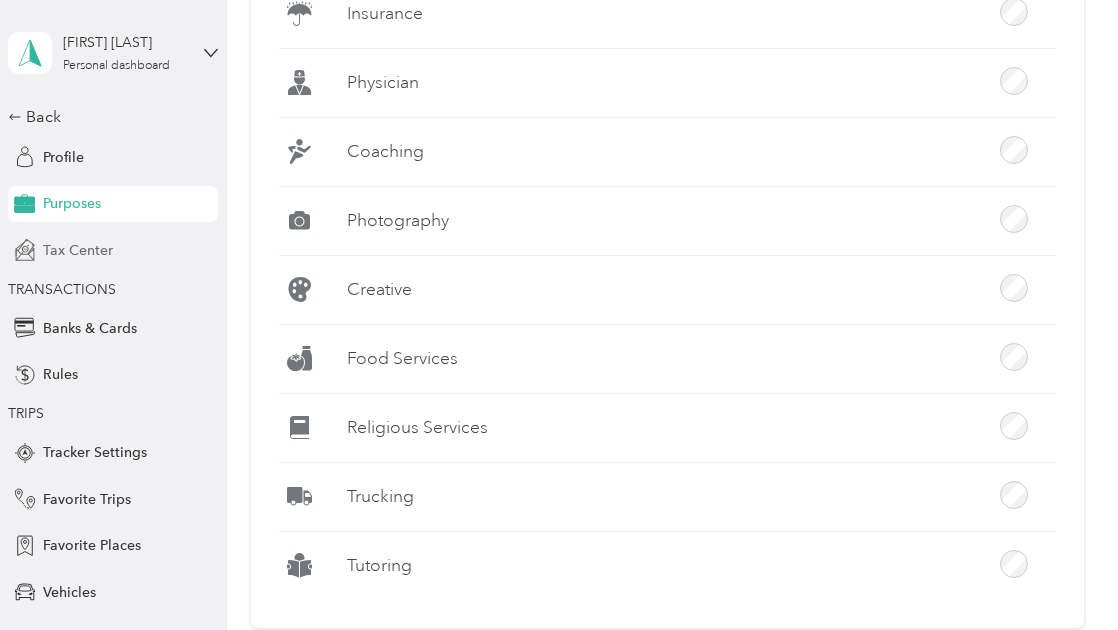click on "Tax Center" at bounding box center (78, 250) 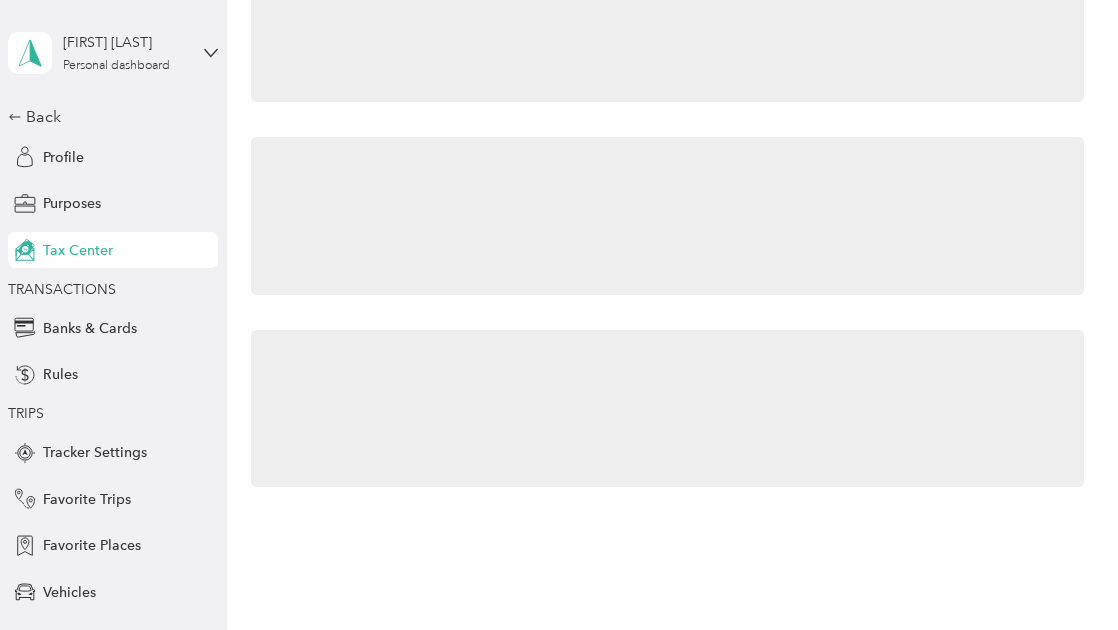 scroll, scrollTop: 0, scrollLeft: 0, axis: both 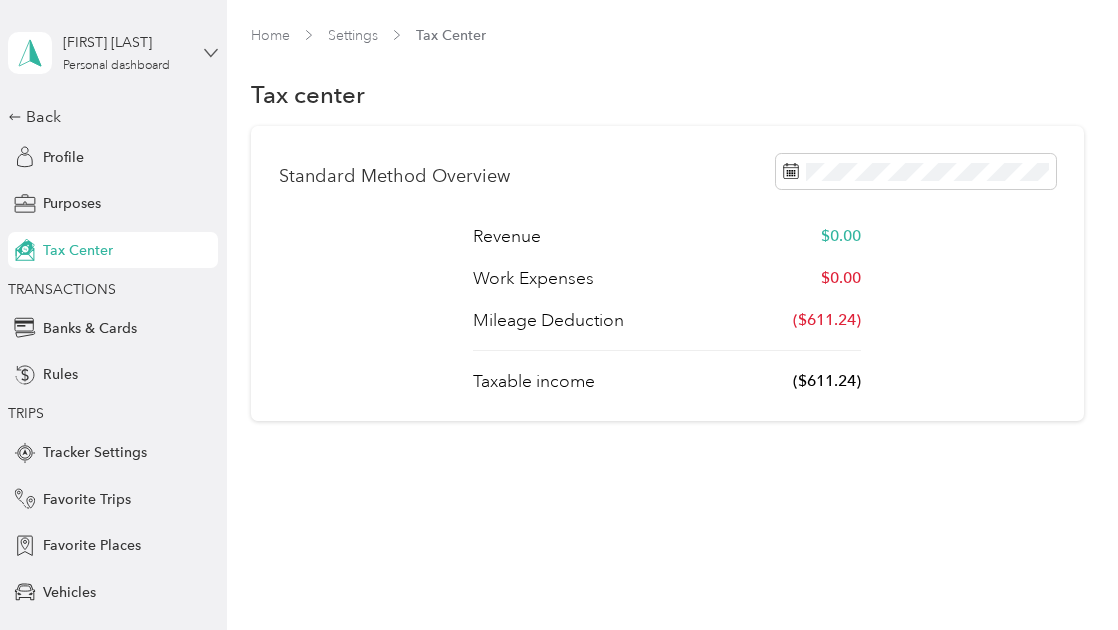click 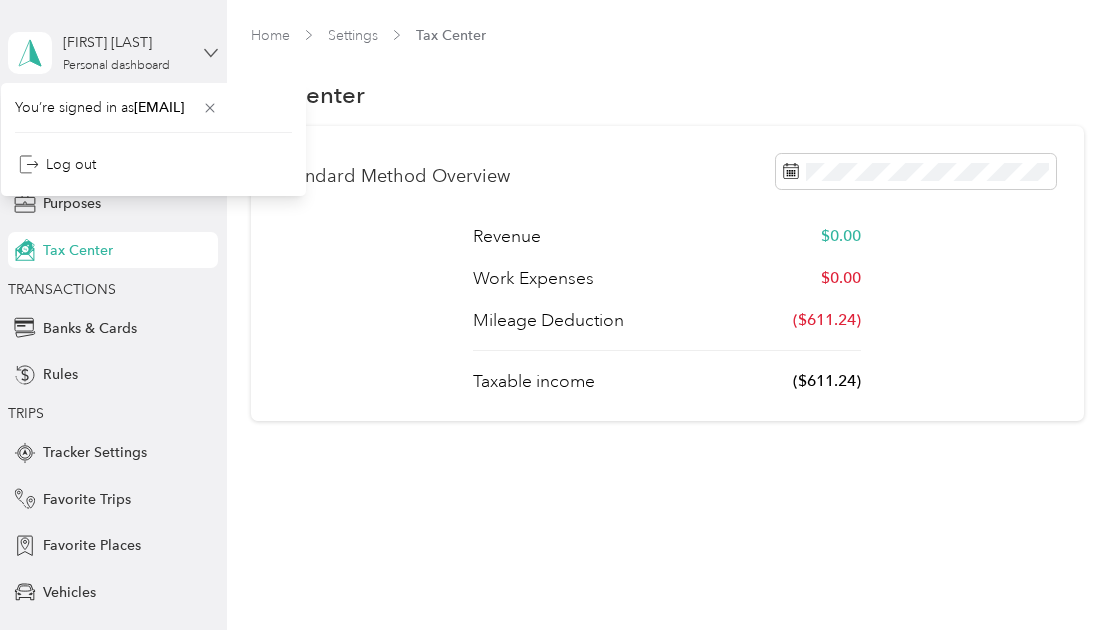 click 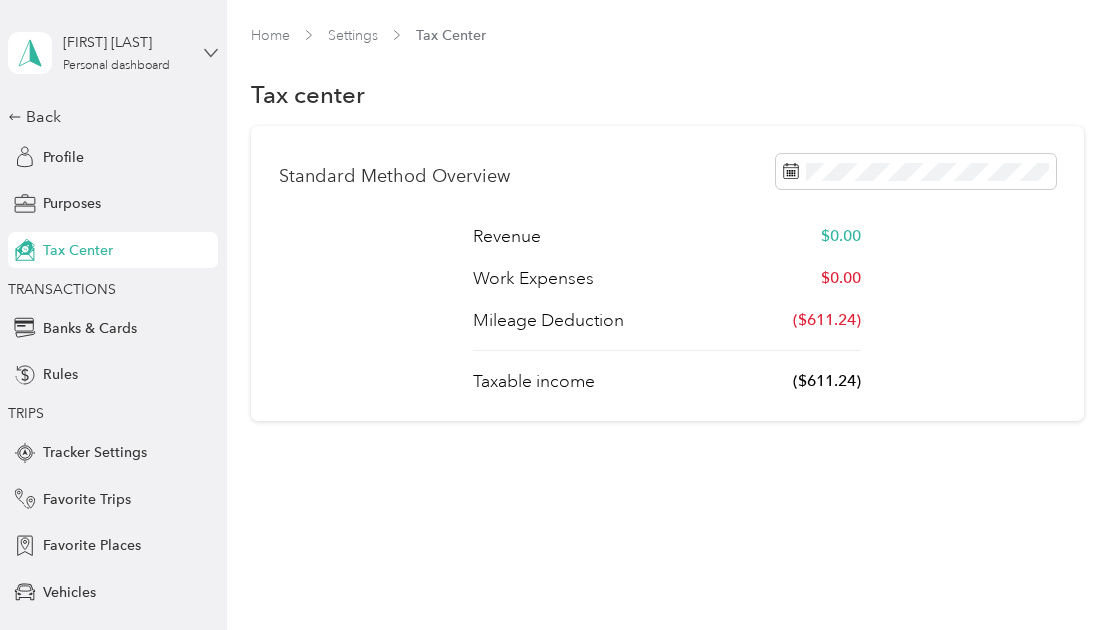click 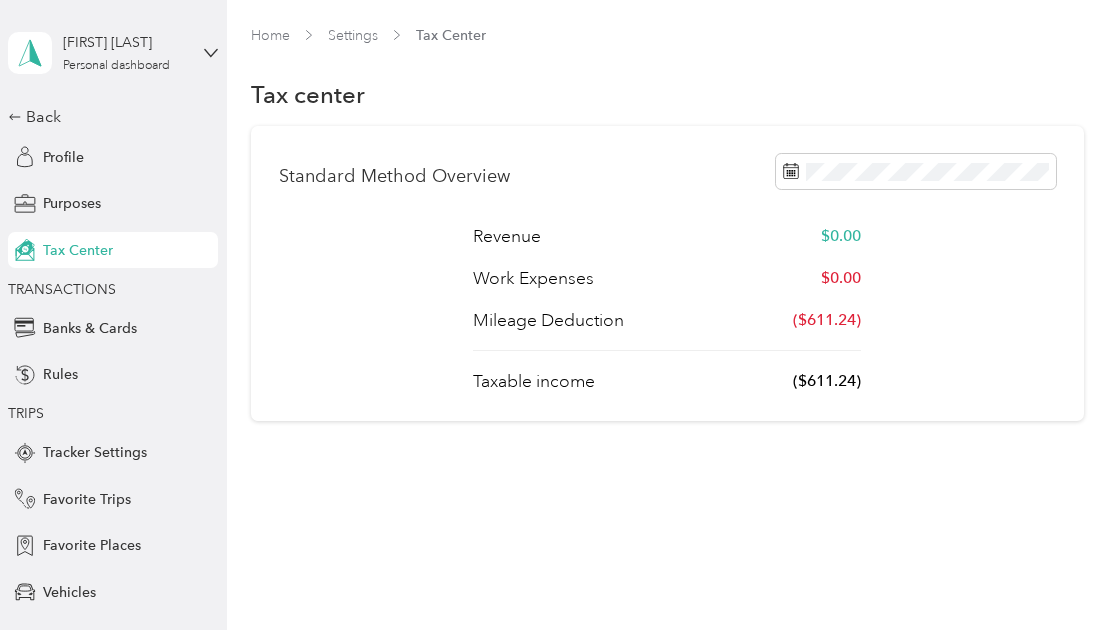 click on "You’re signed in as  [EMAIL]   Log out" at bounding box center (153, 129) 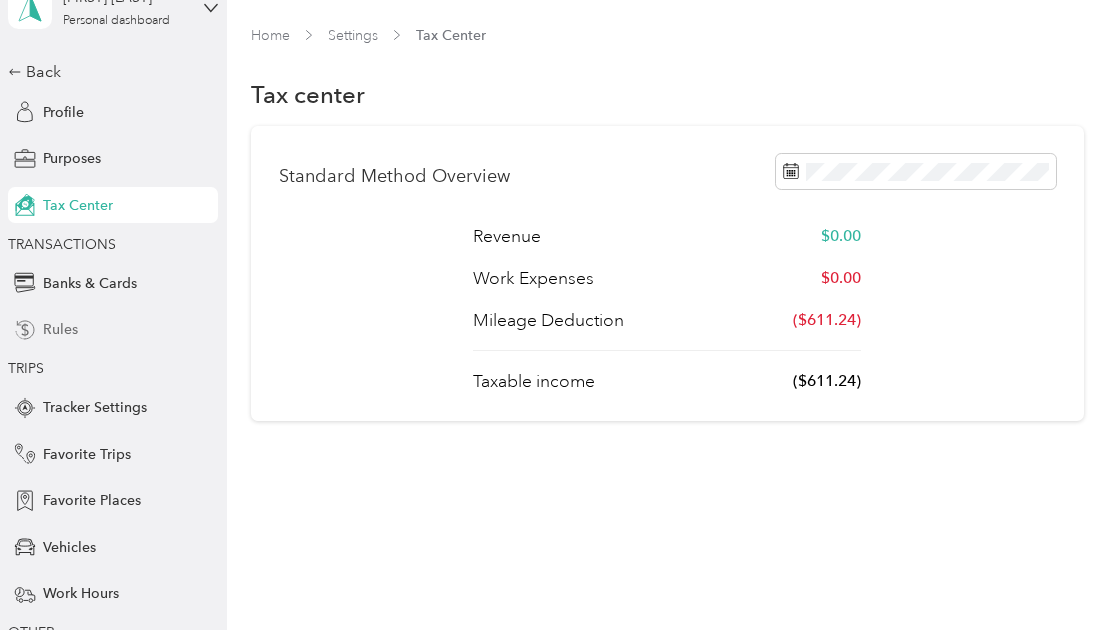 scroll, scrollTop: 0, scrollLeft: 0, axis: both 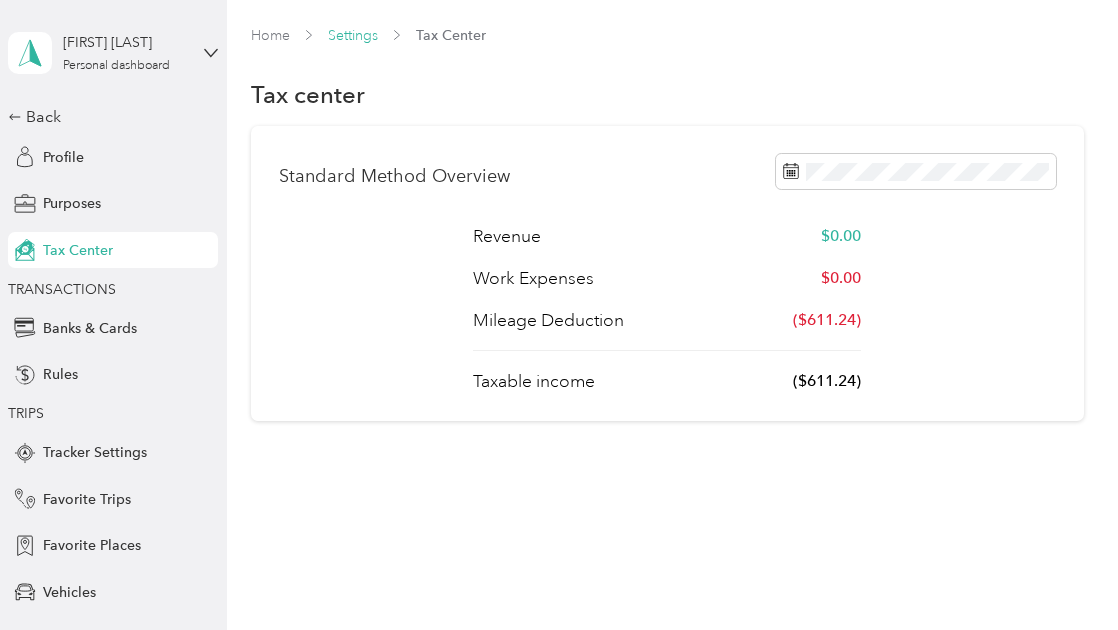 click on "Settings" at bounding box center (353, 35) 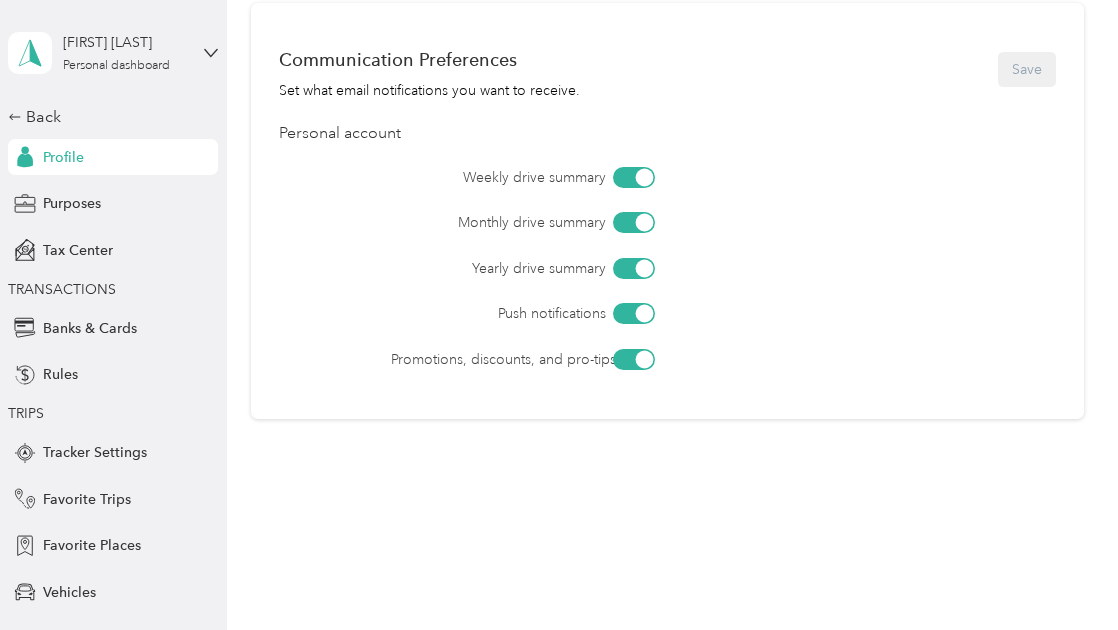 scroll, scrollTop: 902, scrollLeft: 0, axis: vertical 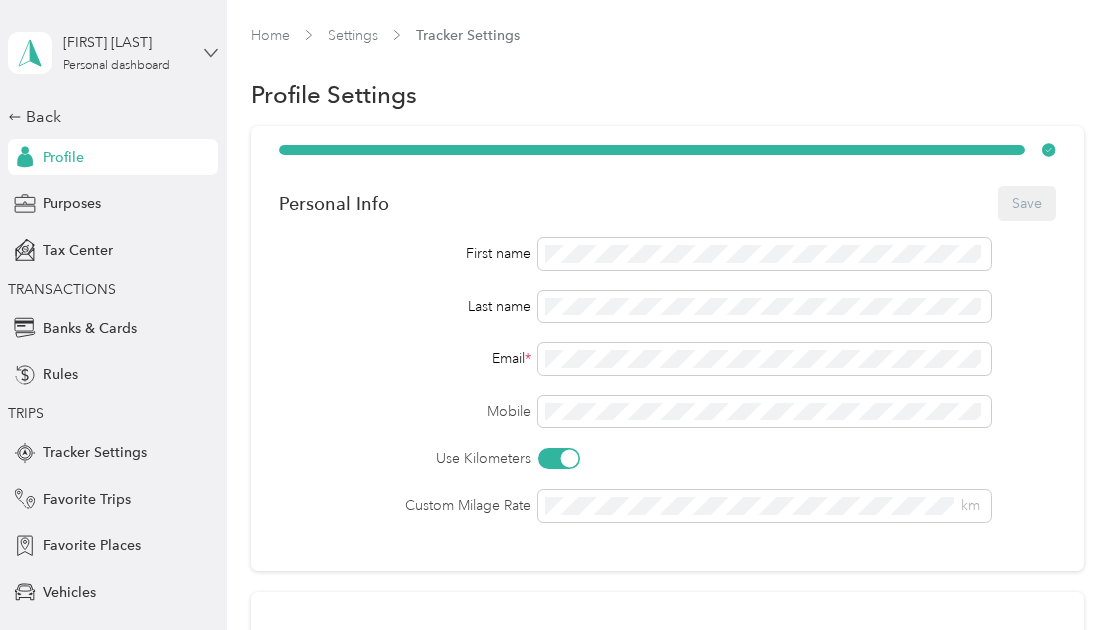 click 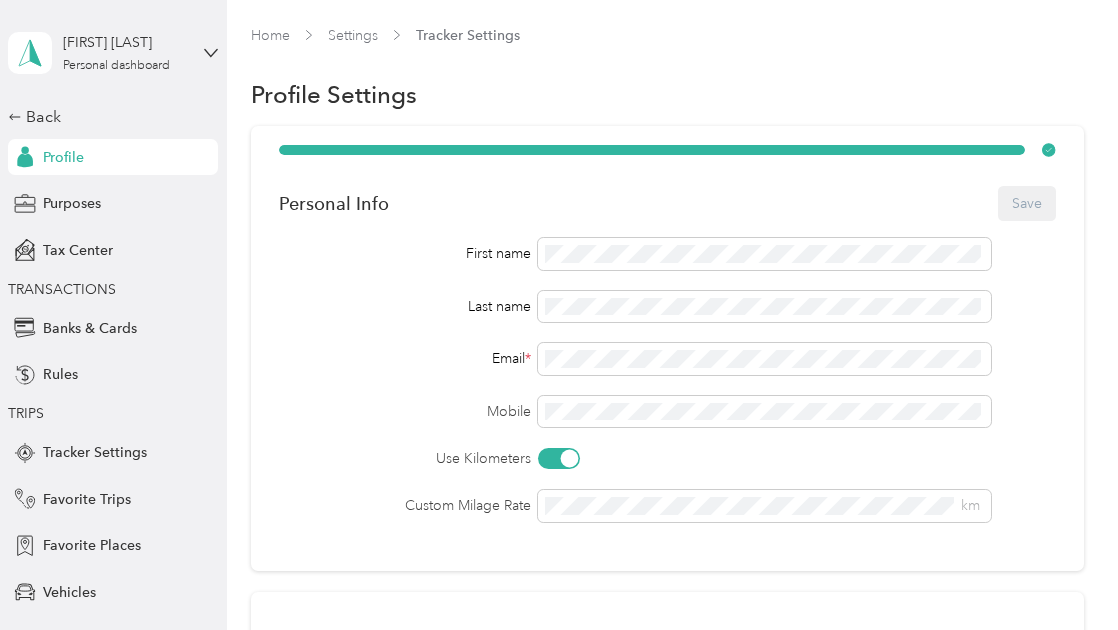 click on "Log out" at bounding box center [153, 152] 